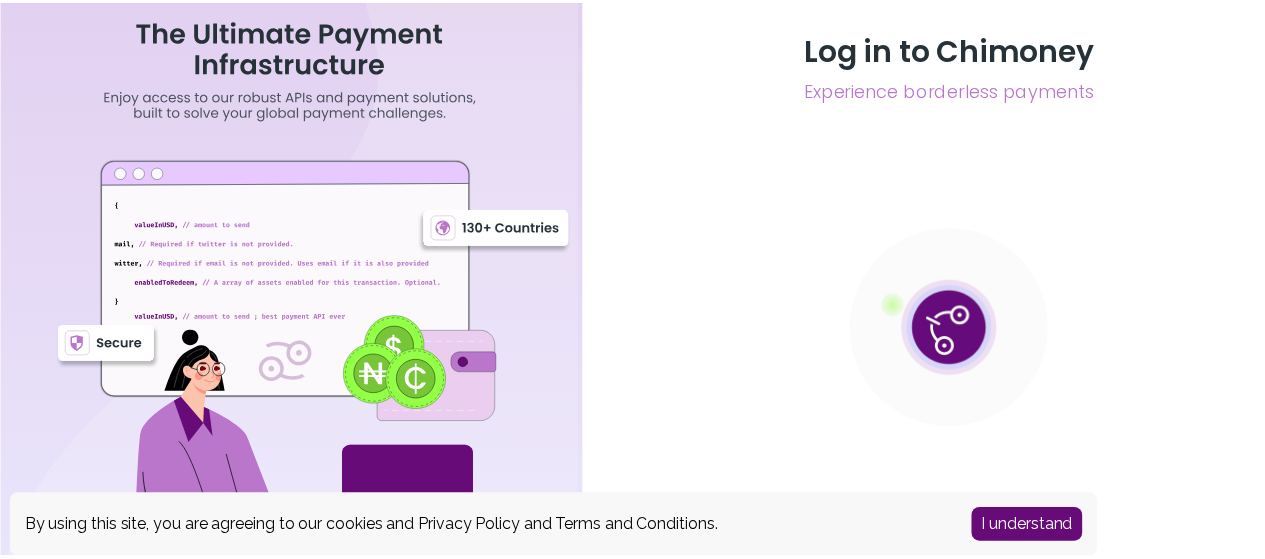 scroll, scrollTop: 0, scrollLeft: 0, axis: both 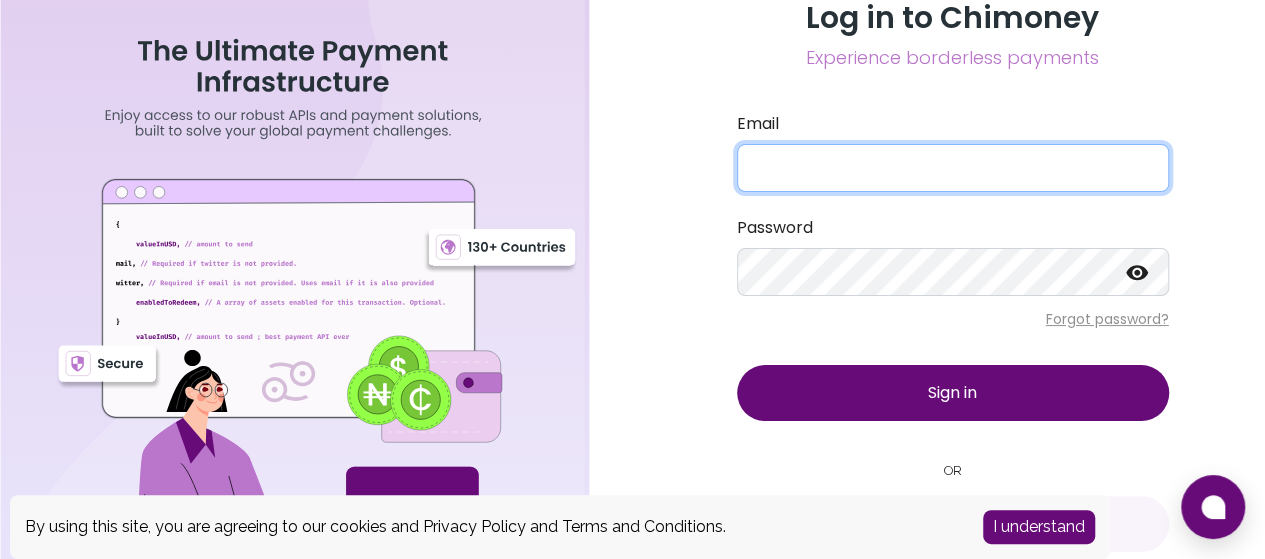 type on "modupeolaanimasaun@[EXAMPLE.COM]" 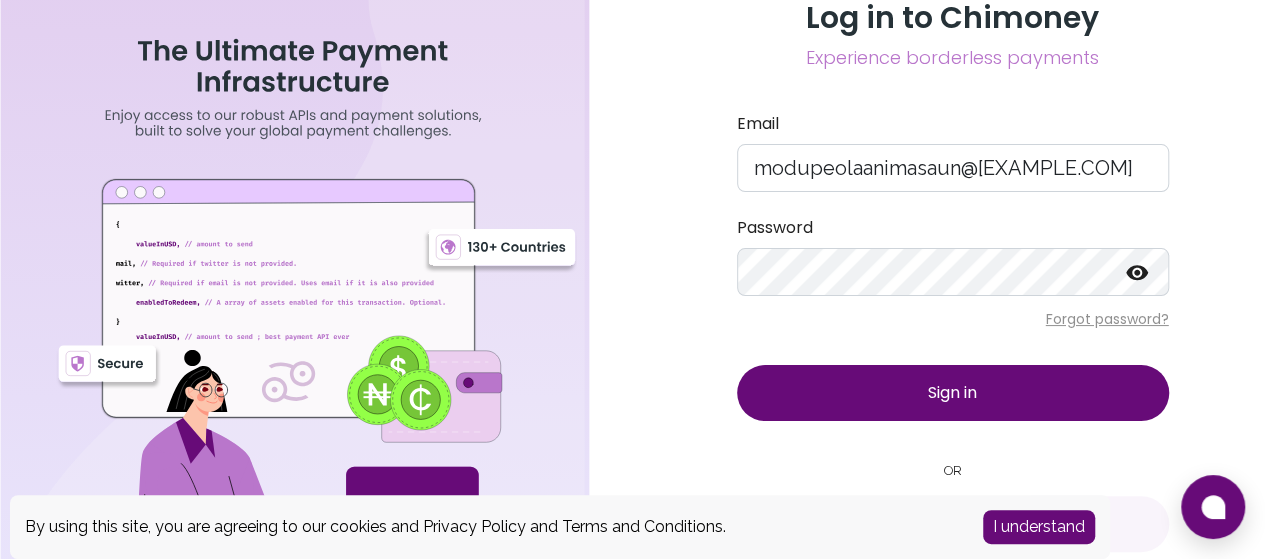 click on "Sign in" at bounding box center [953, 393] 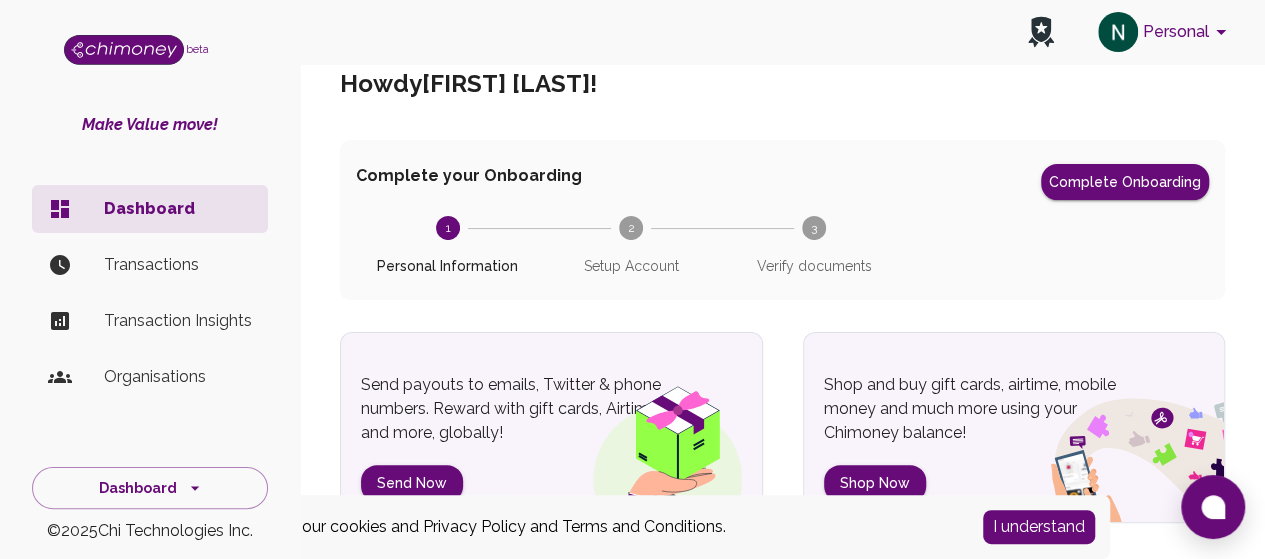 scroll, scrollTop: 0, scrollLeft: 0, axis: both 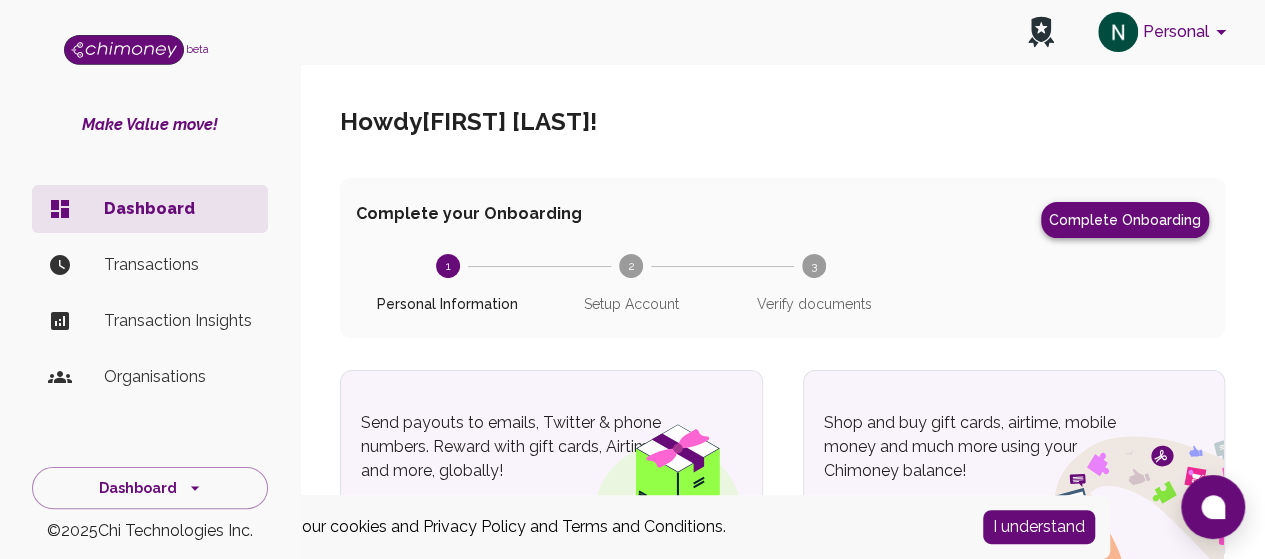 click on "Complete Onboarding" at bounding box center [1125, 220] 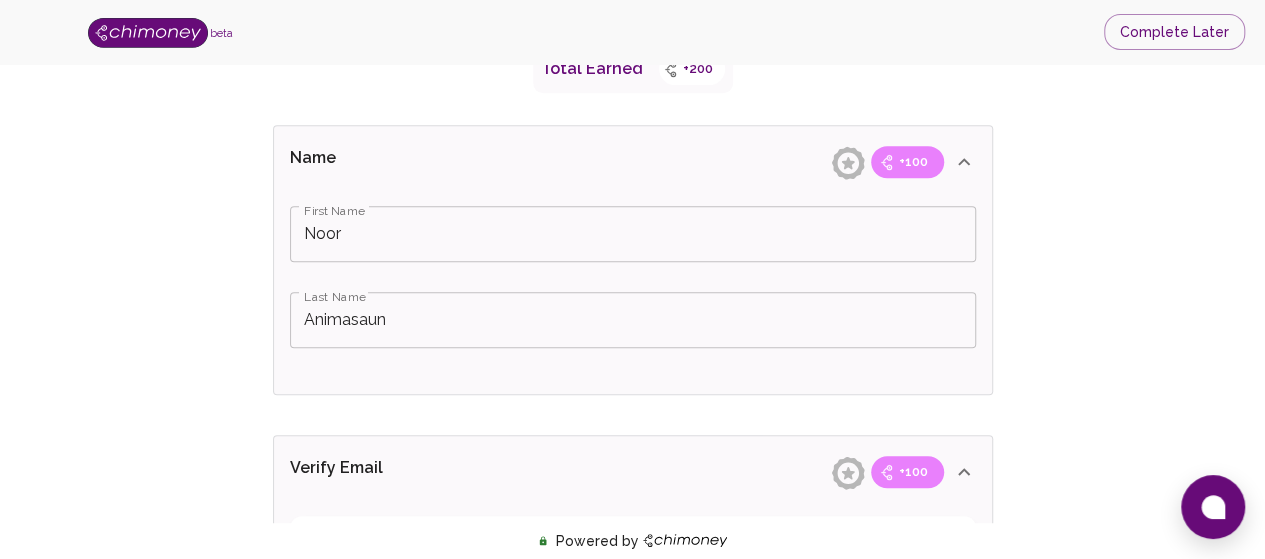 scroll, scrollTop: 0, scrollLeft: 0, axis: both 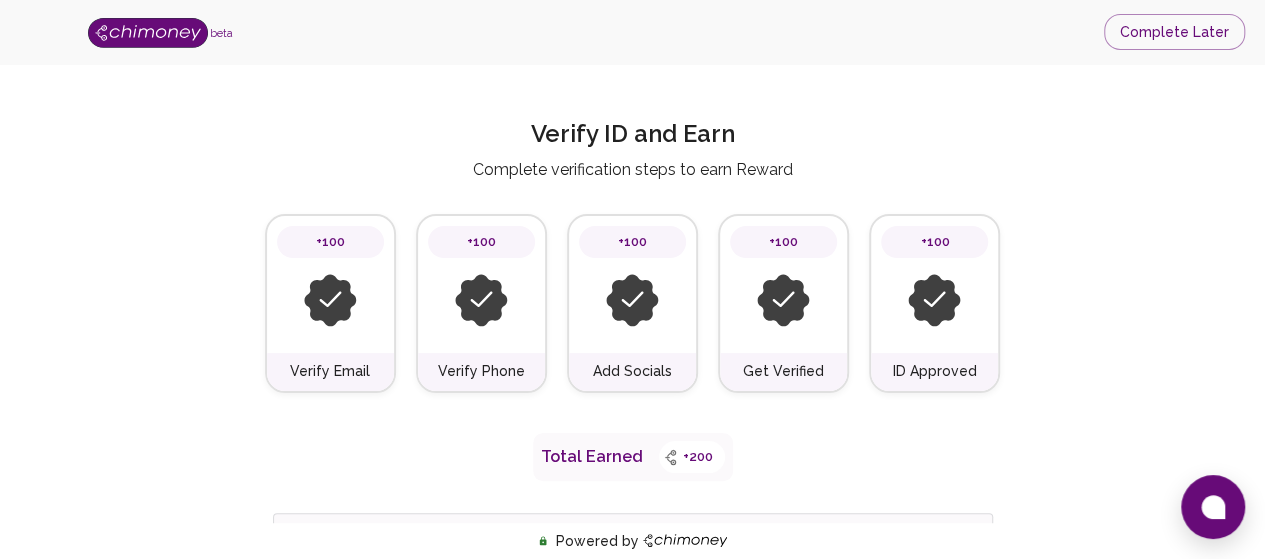 click at bounding box center [934, 300] 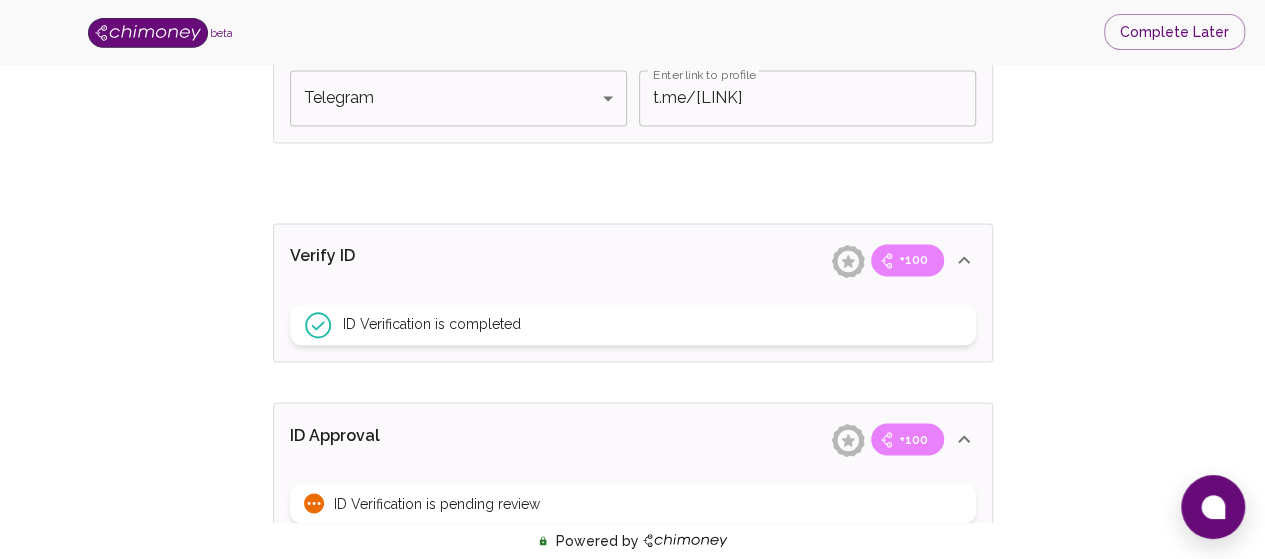 scroll, scrollTop: 1703, scrollLeft: 0, axis: vertical 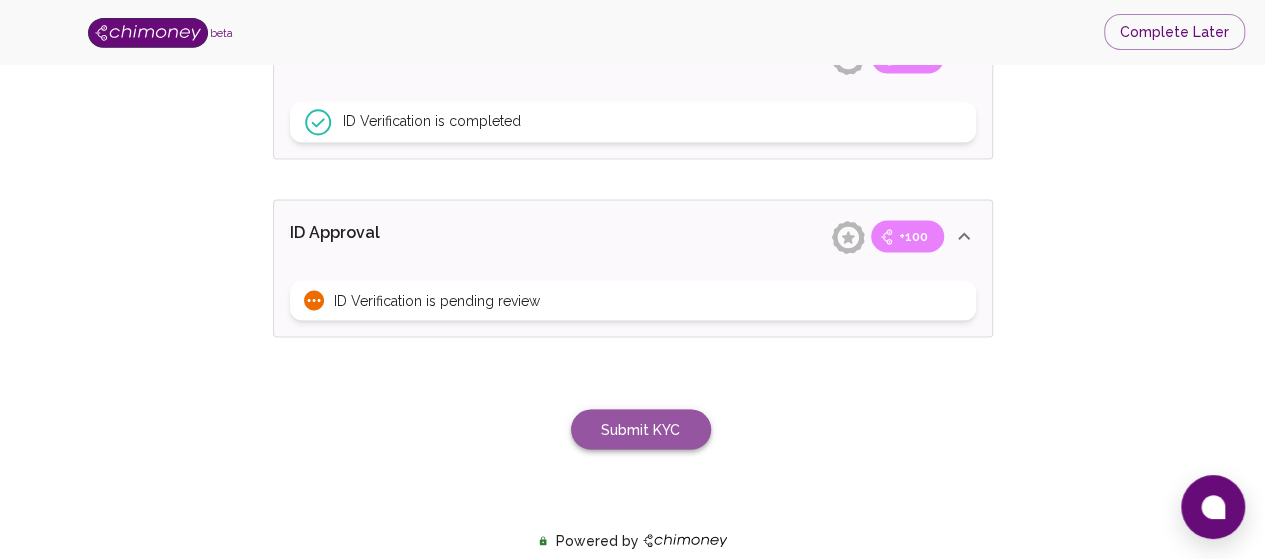 click on "Submit KYC" at bounding box center [641, 429] 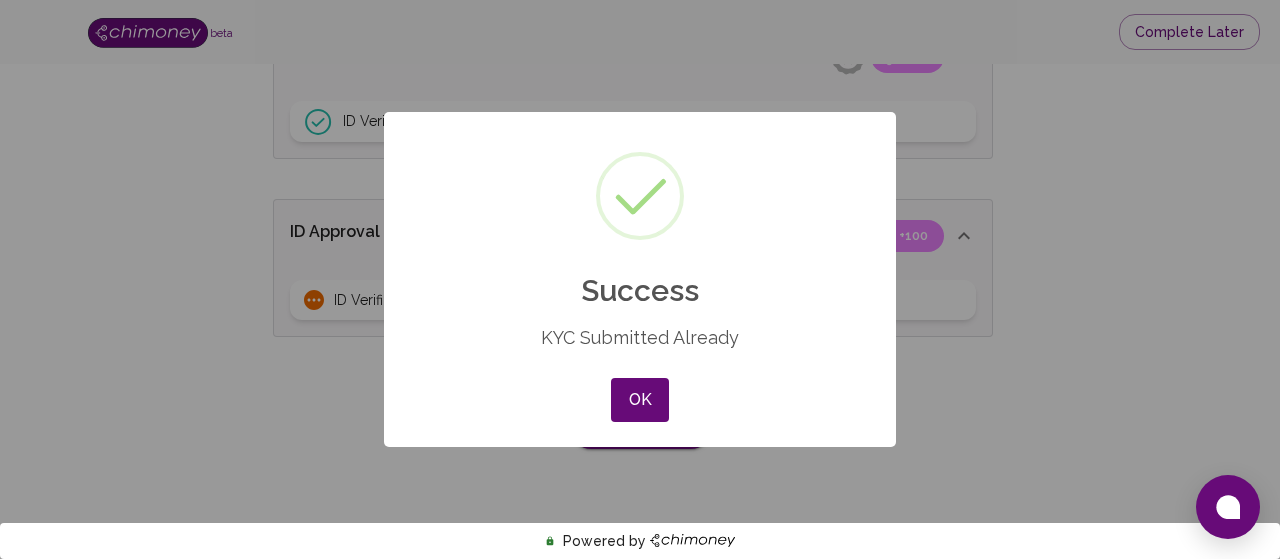 click on "×
Success KYC Submitted Already OK No Cancel" at bounding box center [640, 280] 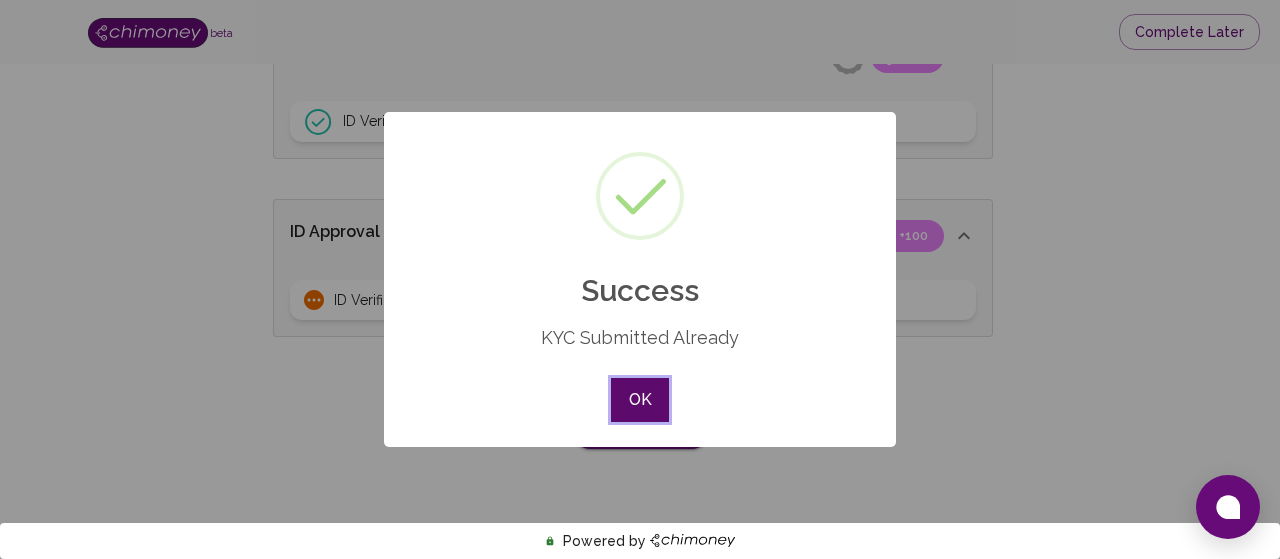 click on "OK" at bounding box center [640, 400] 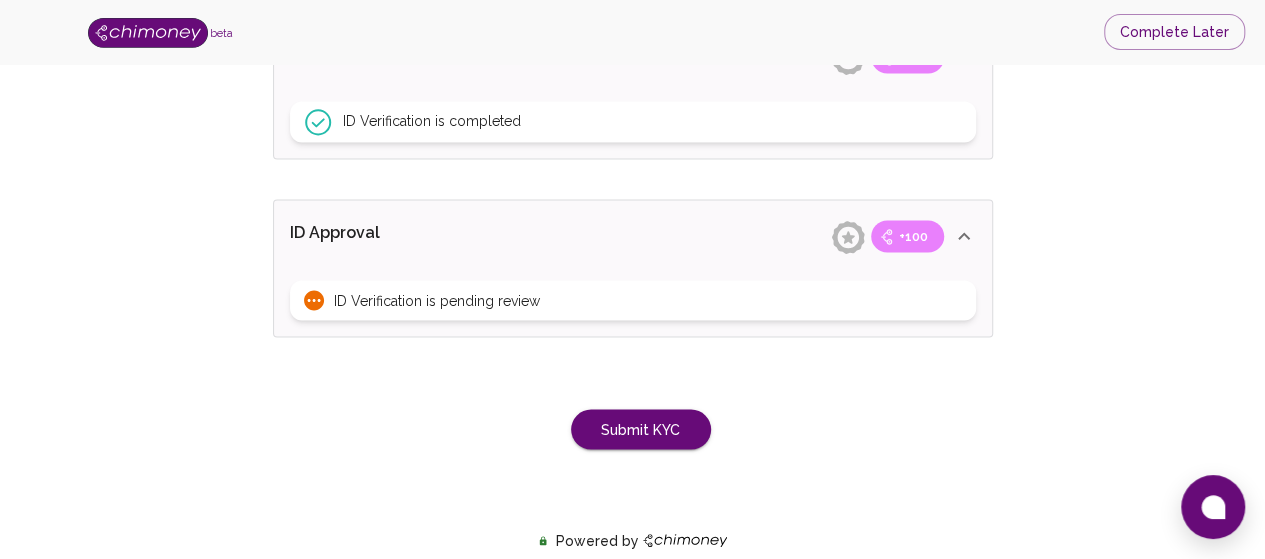 click 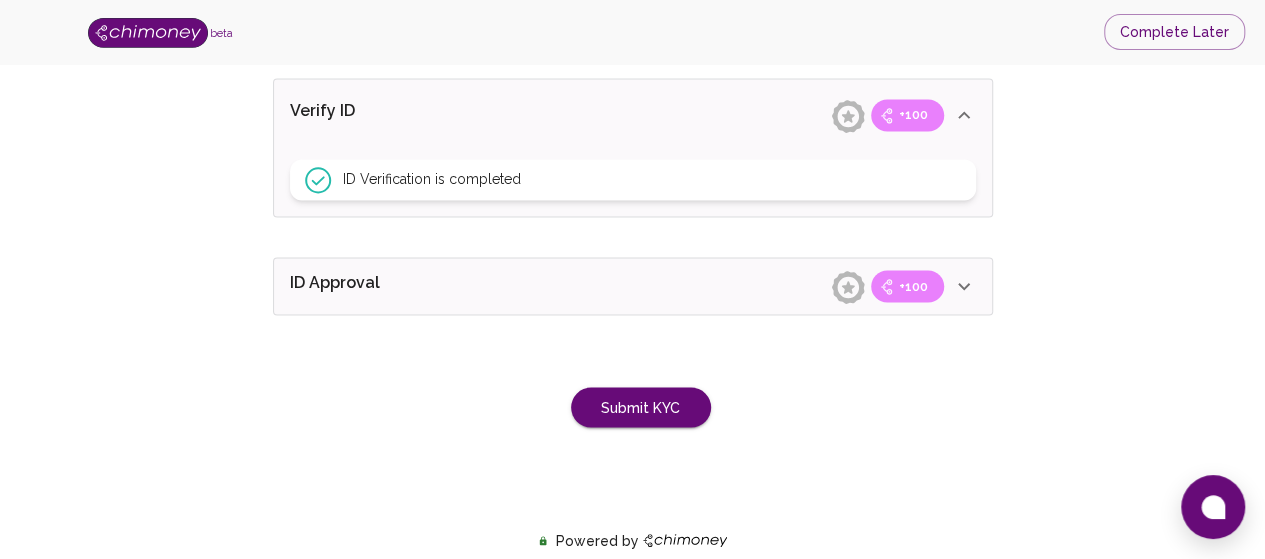 click 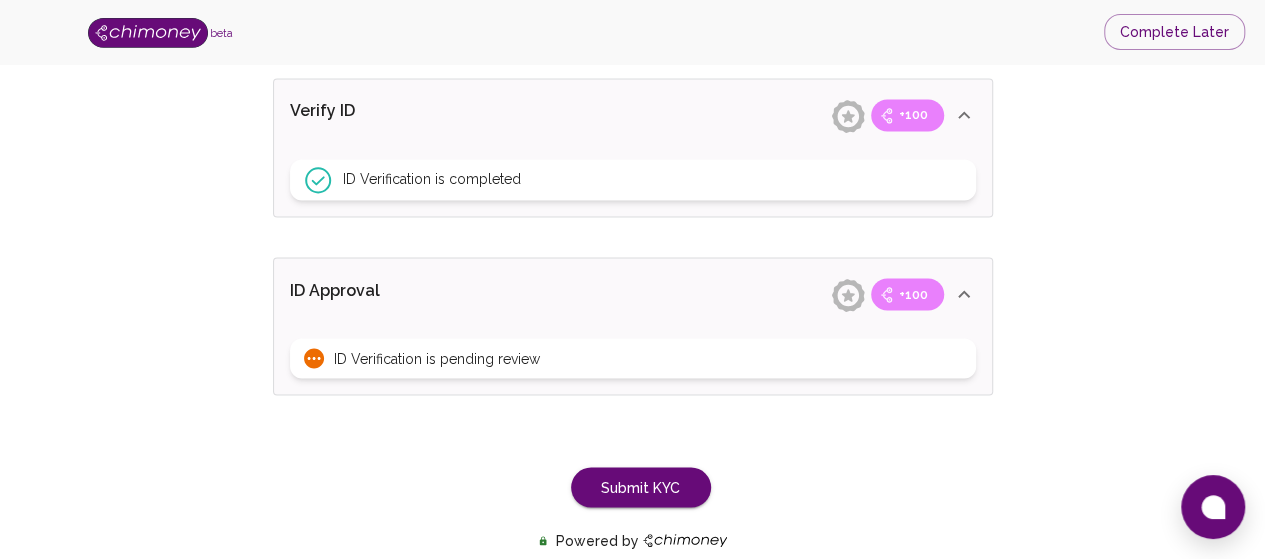 scroll, scrollTop: 1703, scrollLeft: 0, axis: vertical 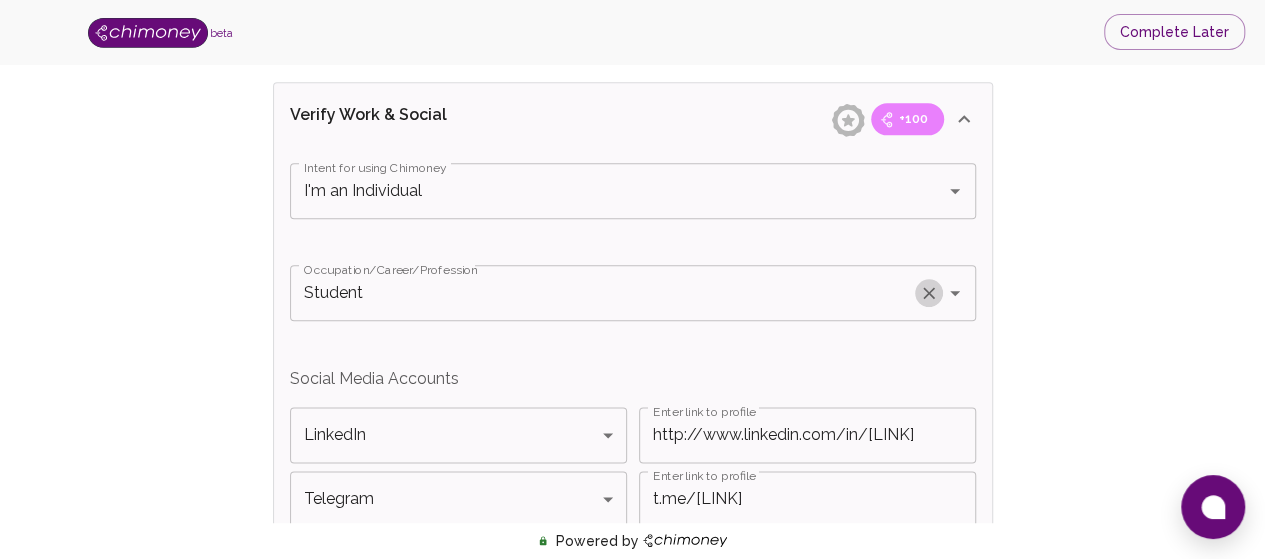 click 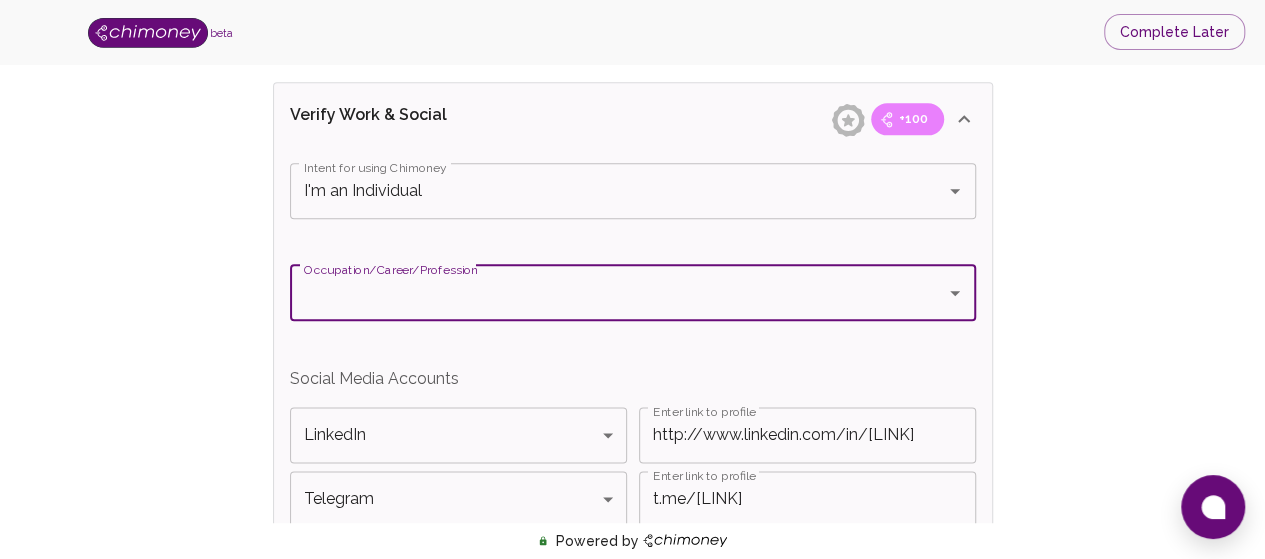 click 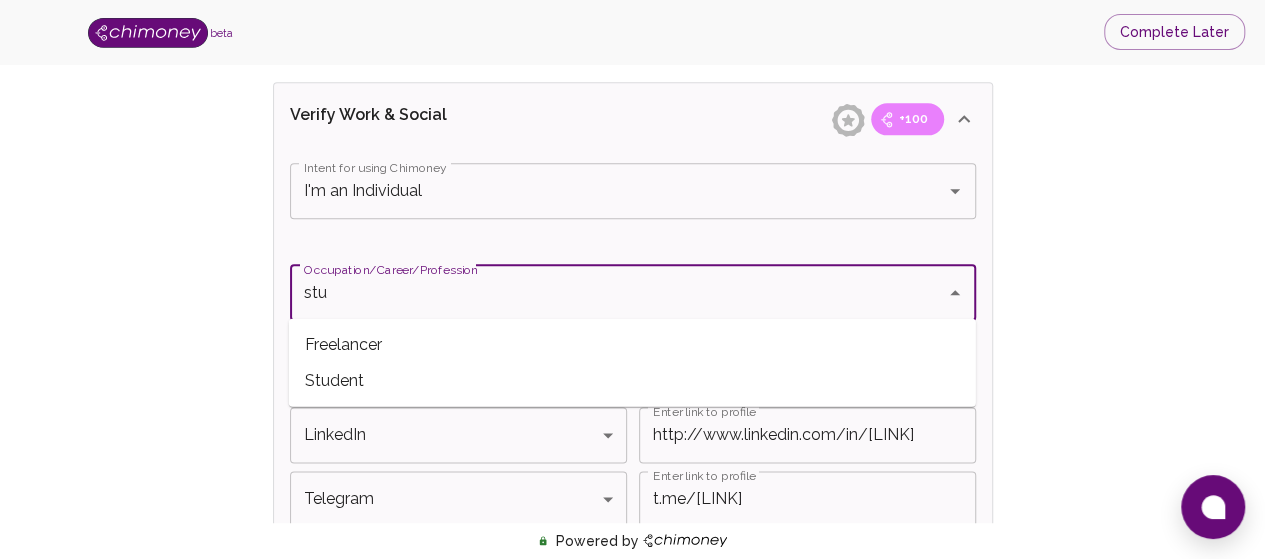 click on "Student" at bounding box center [632, 380] 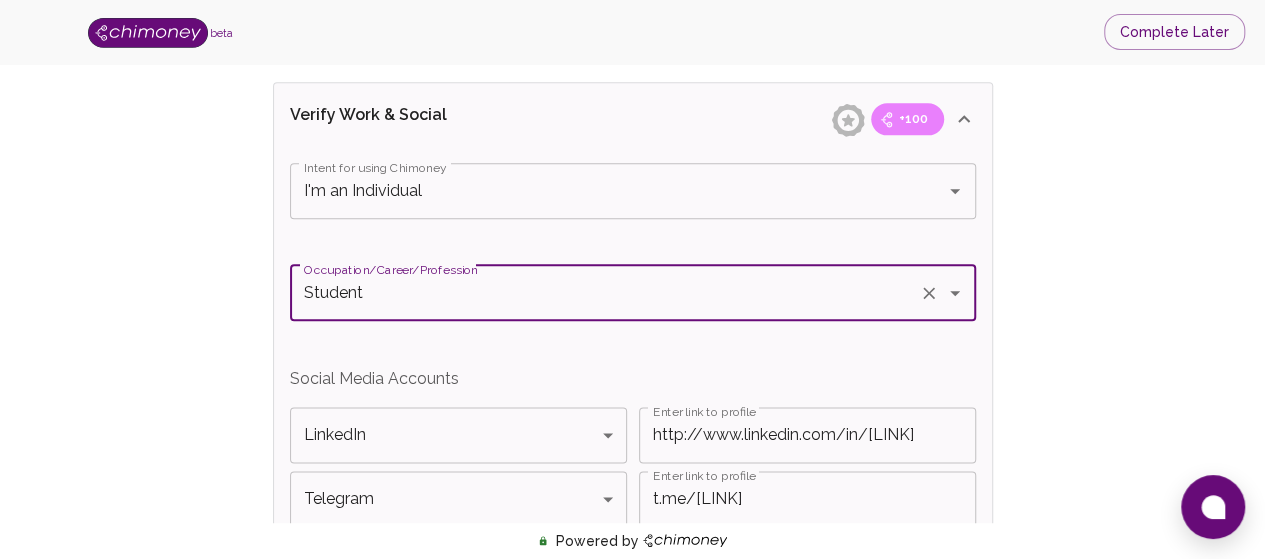 type on "Student" 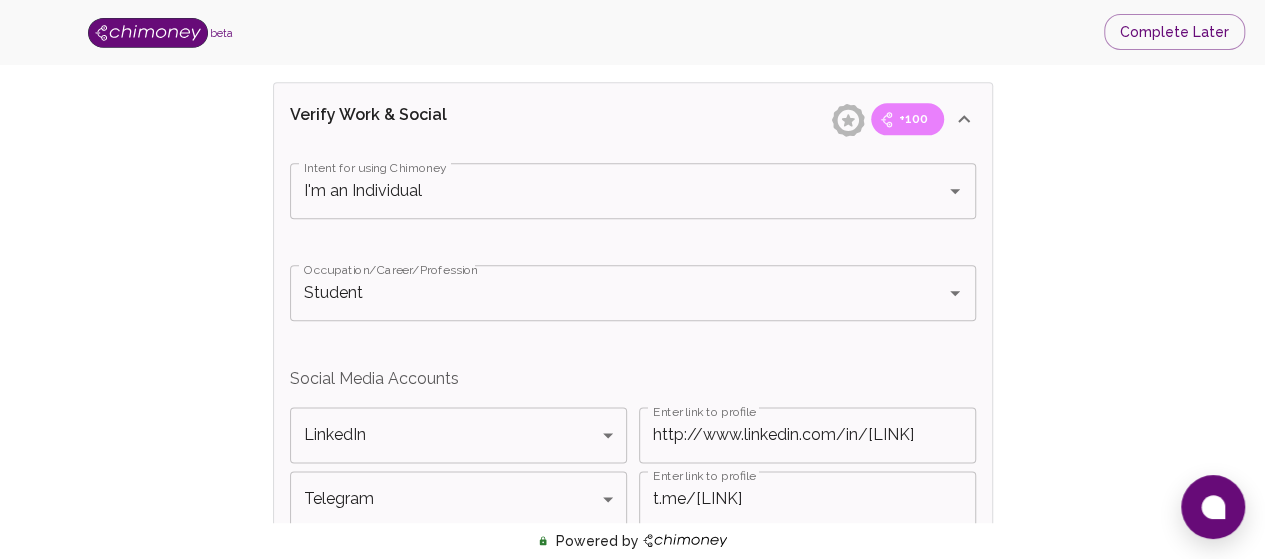 click on "Education
Verify ID and Earn Complete verification steps to earn Reward +100 Verify Email +100 Verify Phone +100 Add Socials +100 Get Verified +100 ID Approved Total Earned +200 Name +100 First Name [FIRST] First Name Last Name [LAST] Last Name Verify Email +100 Email is verified Verify Phone +100 Phone number is verified Verify Work & Social +100 Intent for using Chimoney I'm an Individual Intent for using Chimoney Occupation/Career/Profession Student Occupation/Career/Profession Social Media Accounts LinkedIn LinkedIn Platform Enter link to profile http://www.linkedin.com/in/[LINK] Enter link to profile Telegram Telegram Platform Enter link to profile t.me/[LINK] Enter link to profile Verify ID +100 ID Verification is completed ID Approval +100 ID Verification is pending review Submit KYC Powered by" at bounding box center (632, 60) 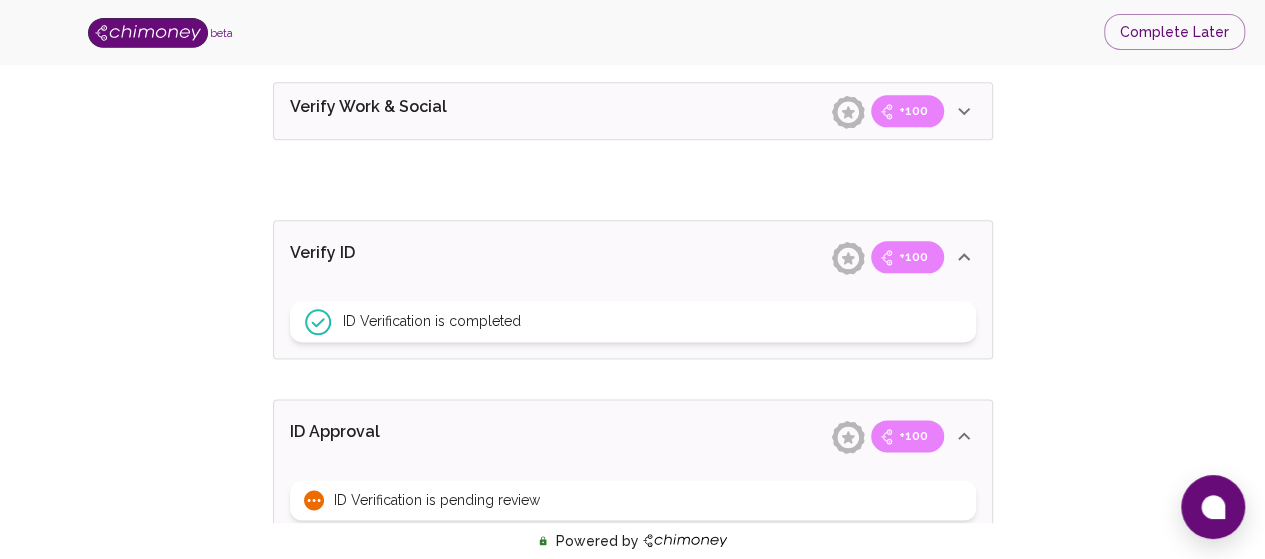 click 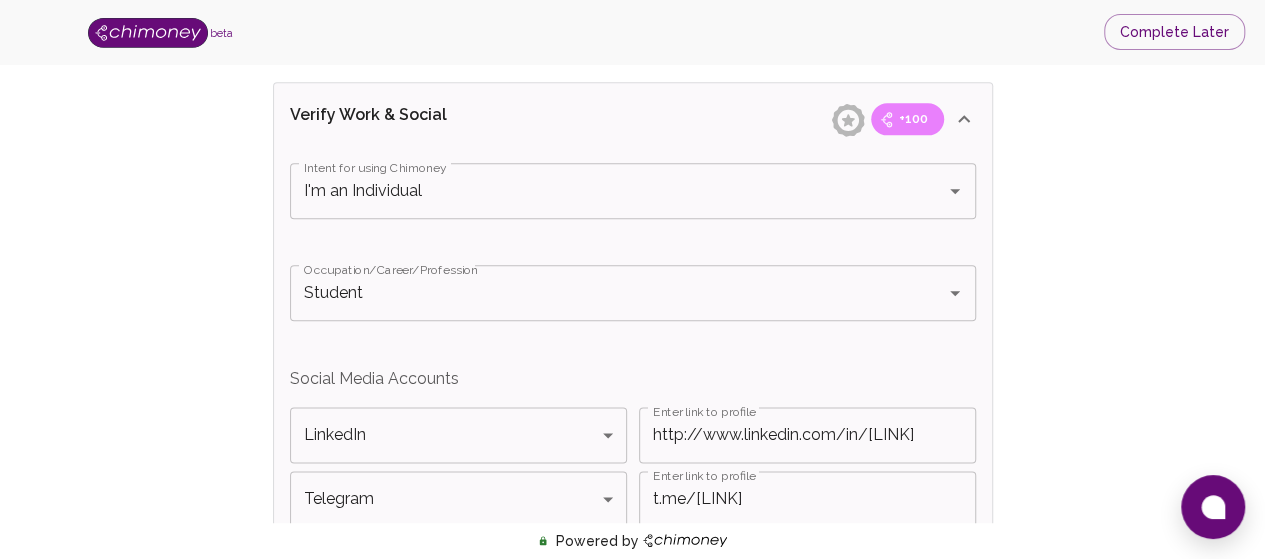 click on "+100" at bounding box center [913, -549] 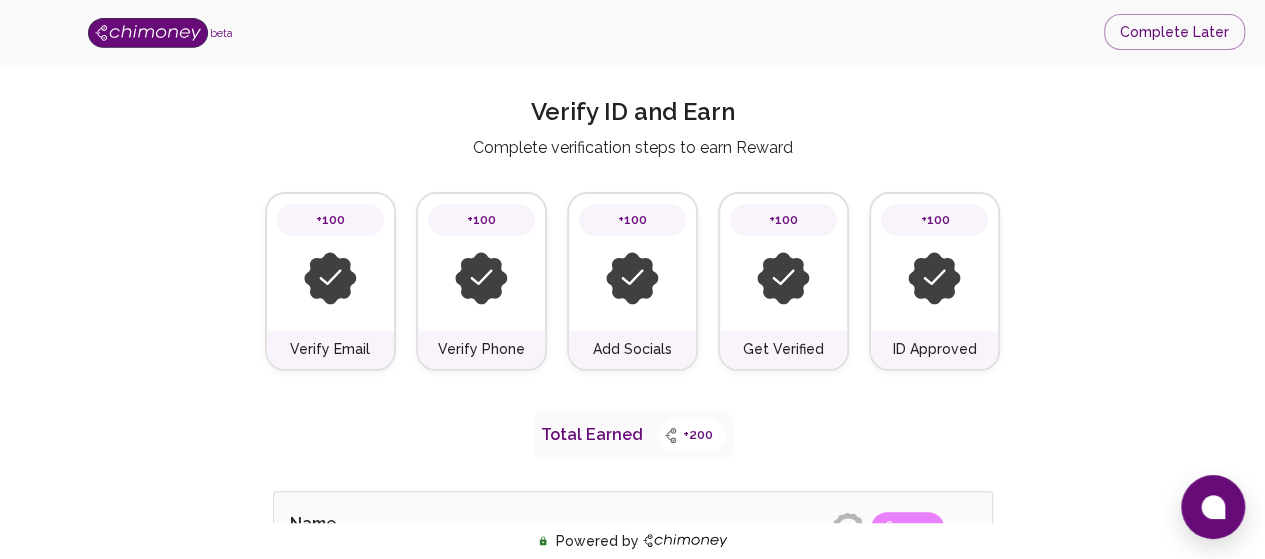 scroll, scrollTop: 0, scrollLeft: 0, axis: both 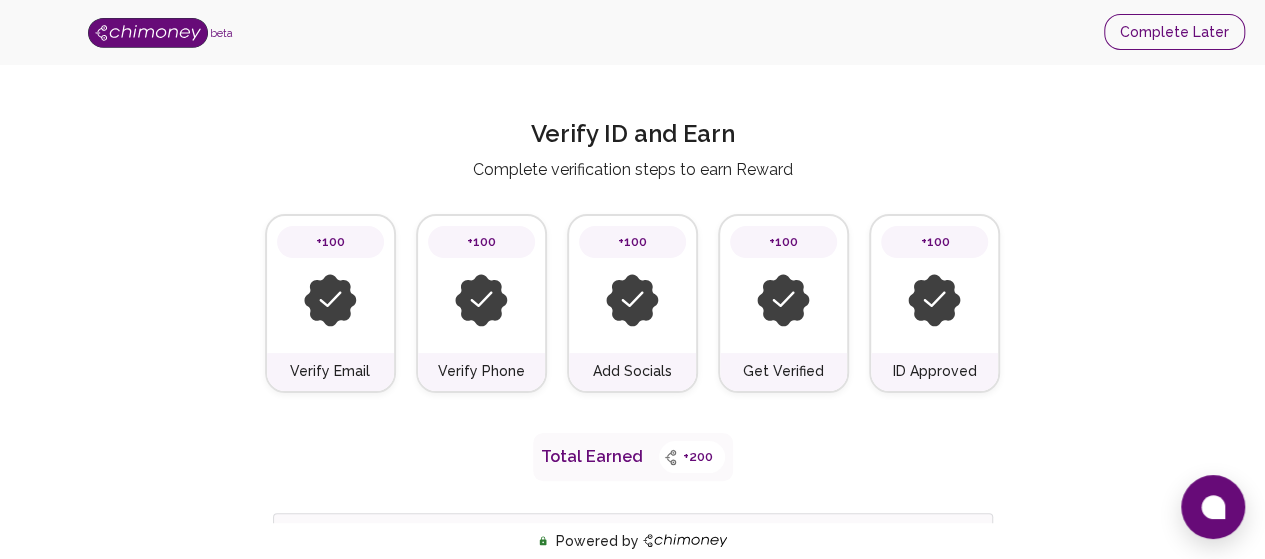 click on "Complete Later" at bounding box center [1174, 32] 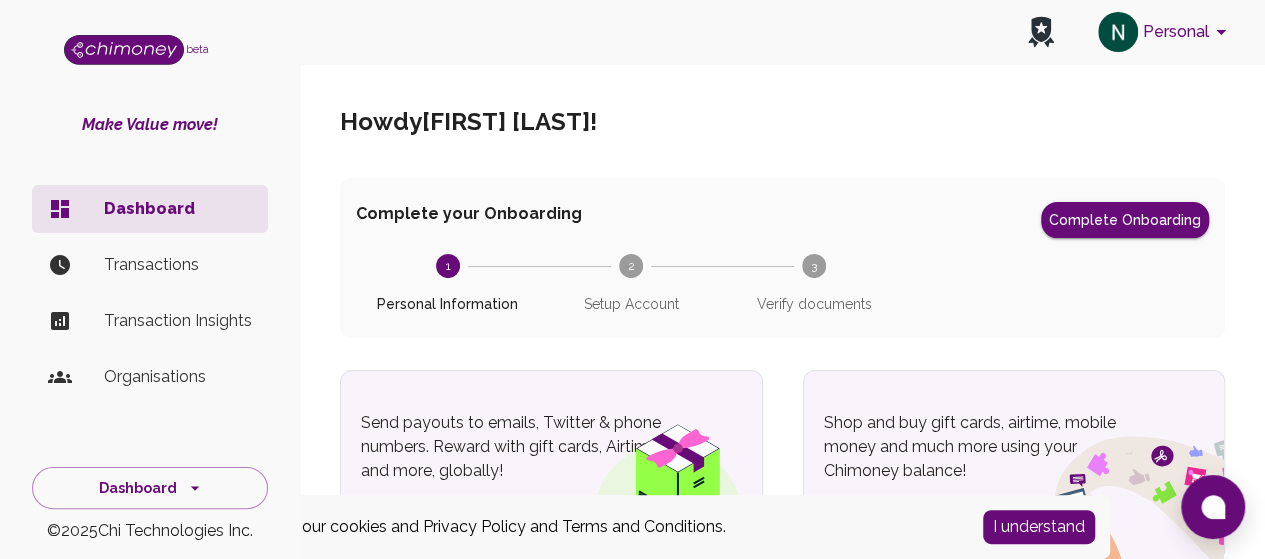 click on "I understand" at bounding box center [1039, 527] 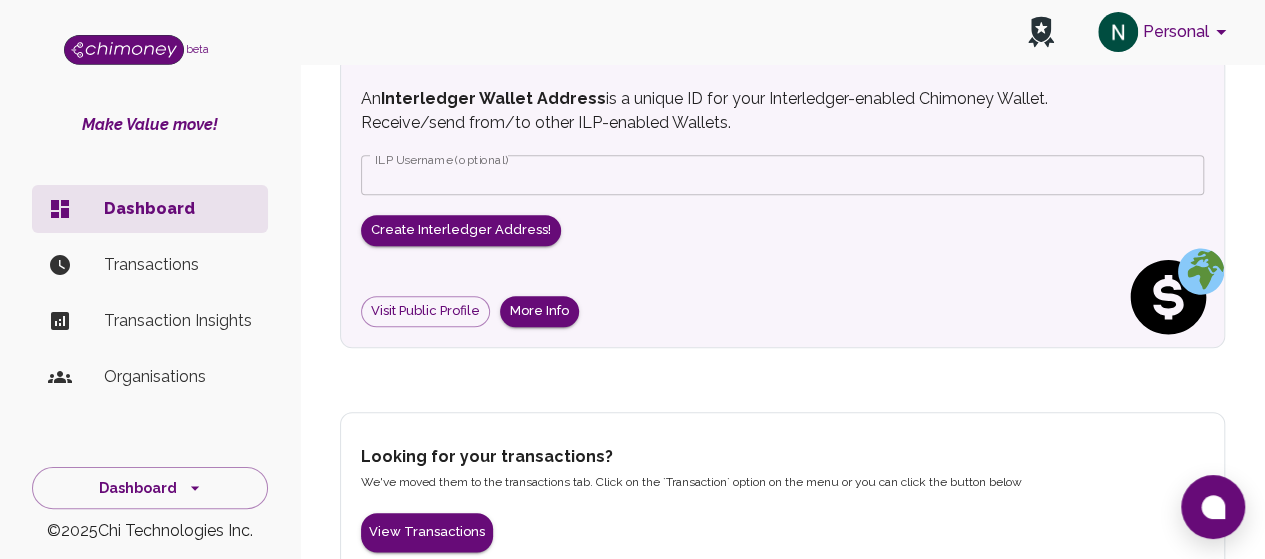 scroll, scrollTop: 911, scrollLeft: 0, axis: vertical 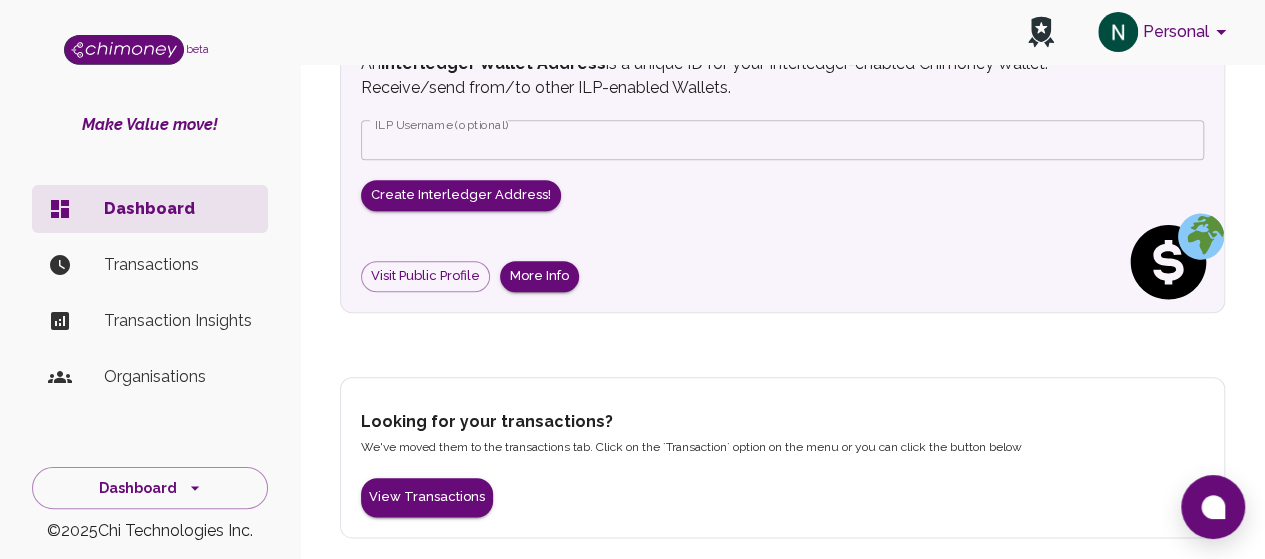 click on "Transactions" at bounding box center [178, 265] 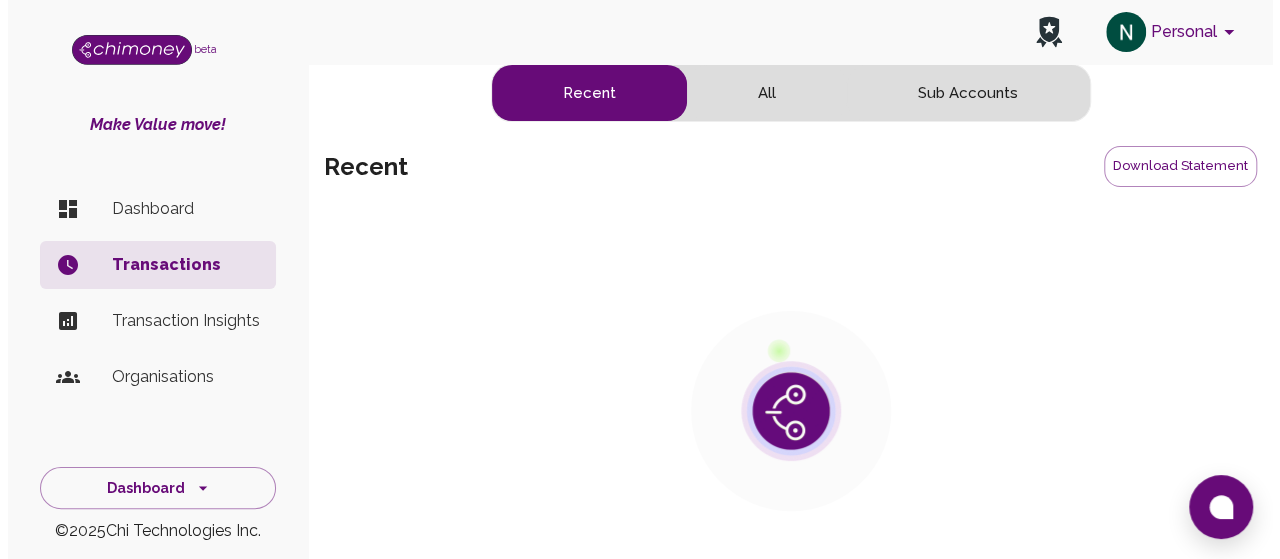 scroll, scrollTop: 0, scrollLeft: 0, axis: both 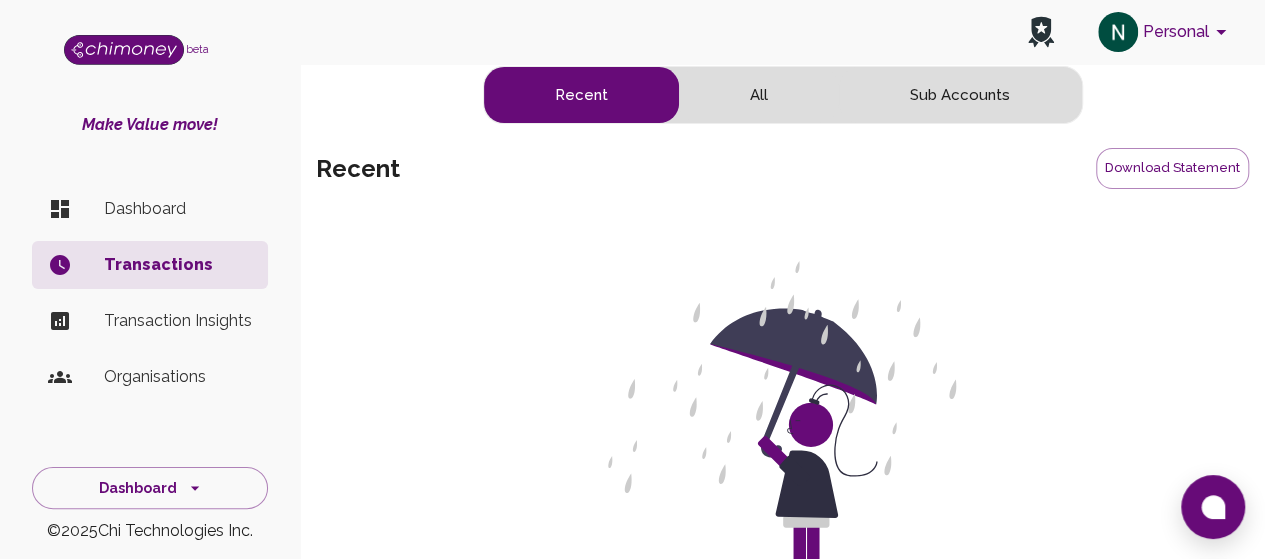 click on "All" at bounding box center (759, 95) 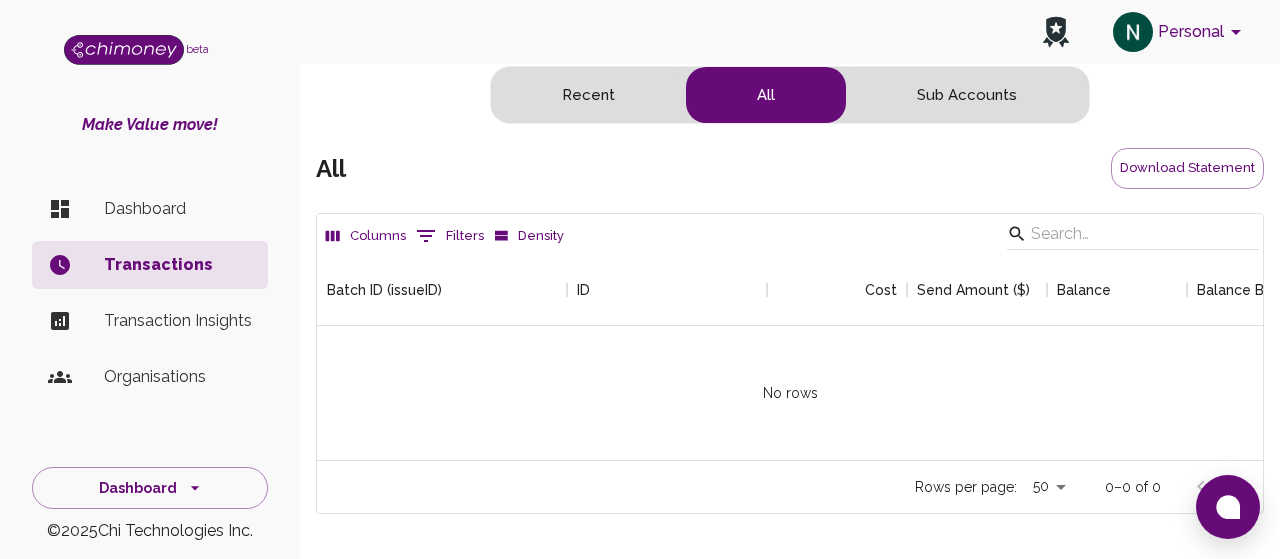 scroll, scrollTop: 16, scrollLeft: 16, axis: both 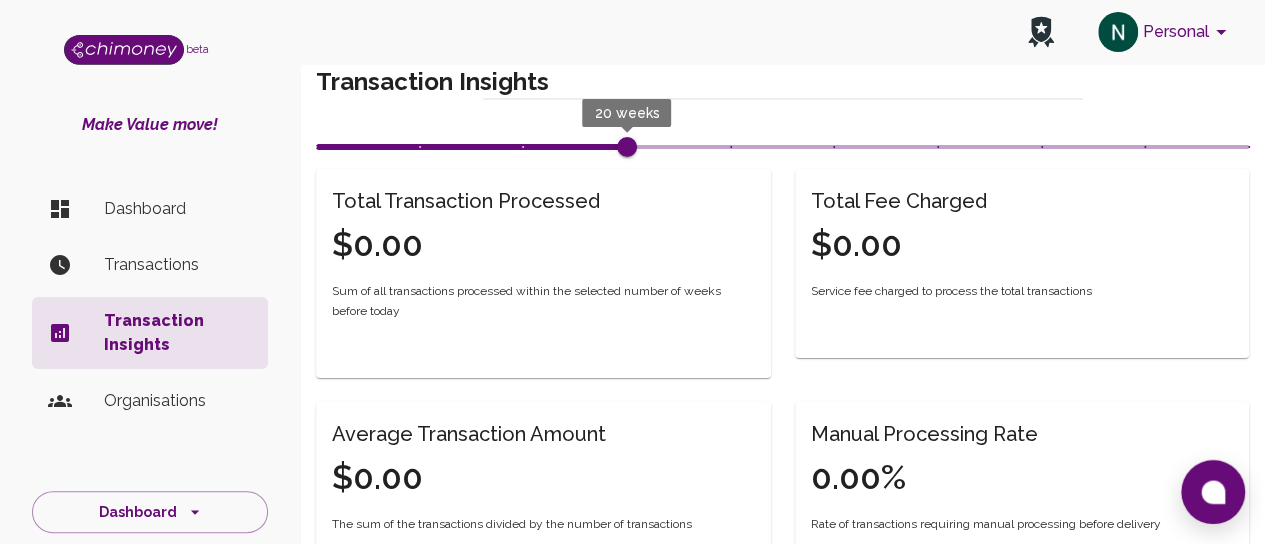 click on "Dashboard" at bounding box center [150, 209] 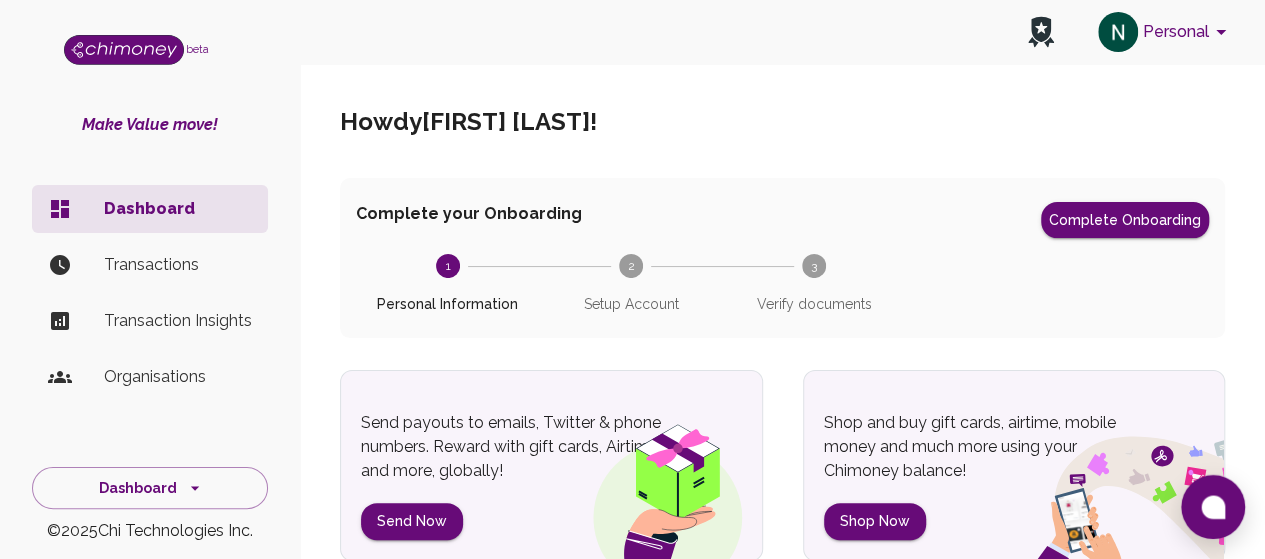 click on "Dashboard" at bounding box center (150, 209) 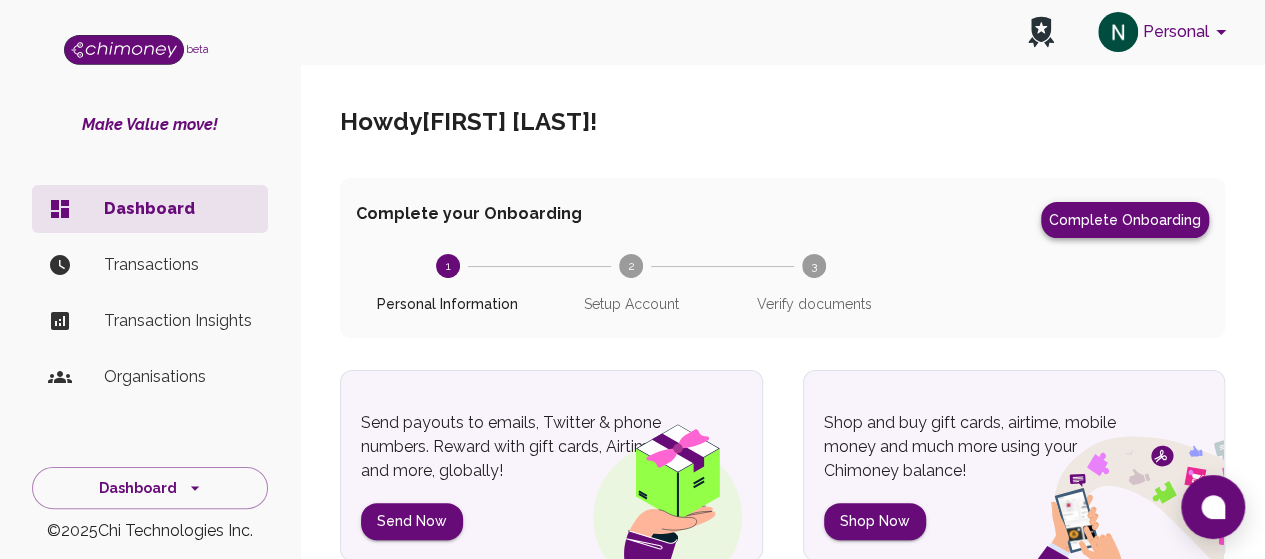 click on "Complete Onboarding" at bounding box center [1125, 220] 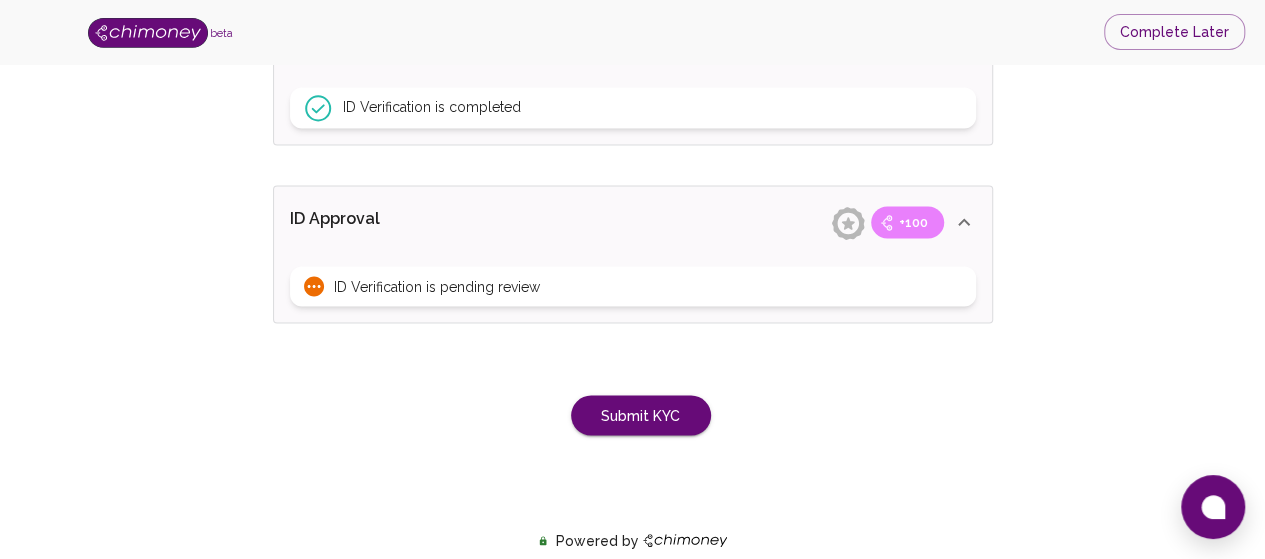 scroll, scrollTop: 1725, scrollLeft: 0, axis: vertical 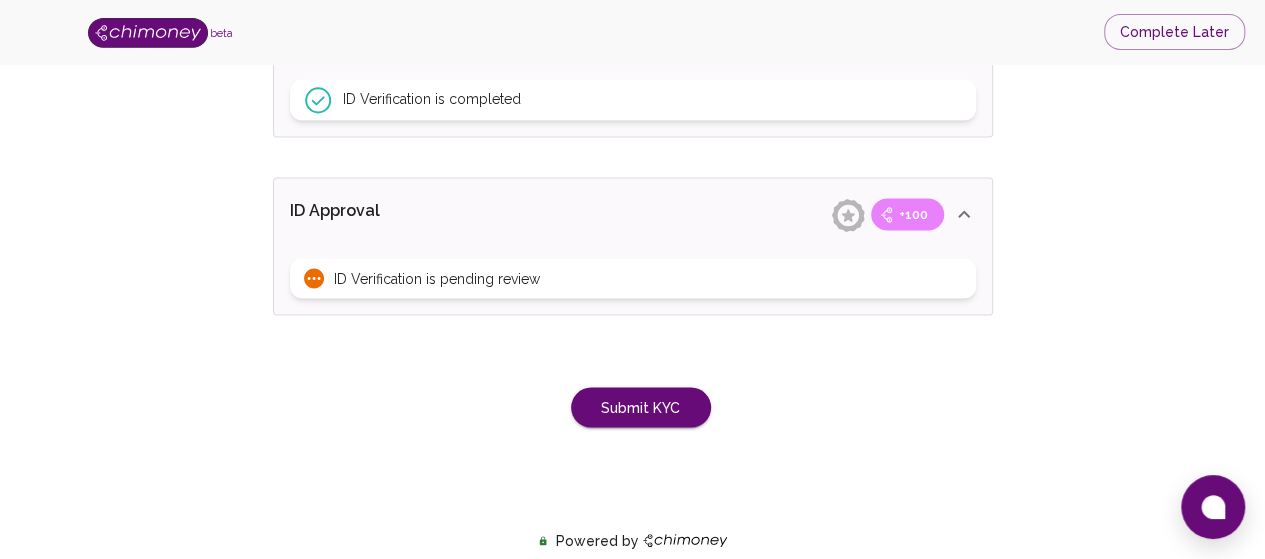 click 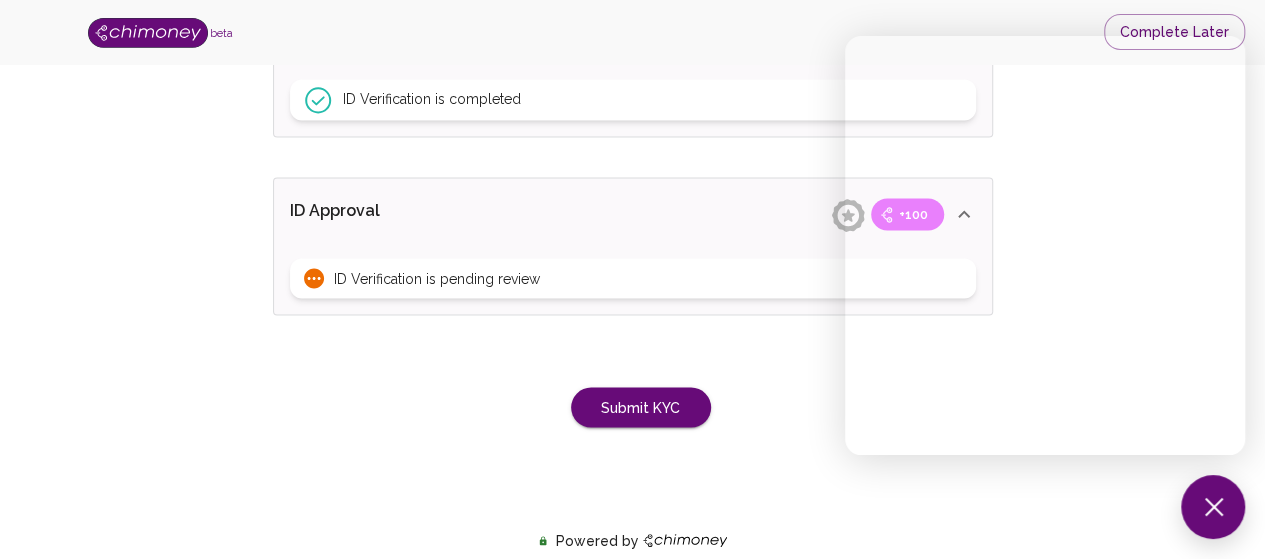 click on "Education
Verify ID and Earn Complete verification steps to earn Reward +100 Verify Email +100 Verify Phone +100 Add Socials +100 Get Verified +100 ID Approved Total Earned +200 Name +100 First Name [FIRST] First Name Last Name [LAST] Last Name Verify Email +100 Email is verified Verify Phone +100 Phone number is verified Verify Work & Social +100 Intent for using Chimoney I'm an Individual Intent for using Chimoney Occupation/Career/Profession Student Occupation/Career/Profession Social Media Accounts LinkedIn LinkedIn Platform Enter link to profile http://www.linkedin.com/in/[LINK] Enter link to profile Telegram Telegram Platform Enter link to profile t.me/[LINK] Enter link to profile Verify ID +100 ID Verification is completed ID Approval +100 ID Verification is pending review Submit KYC Powered by" at bounding box center (632, -566) 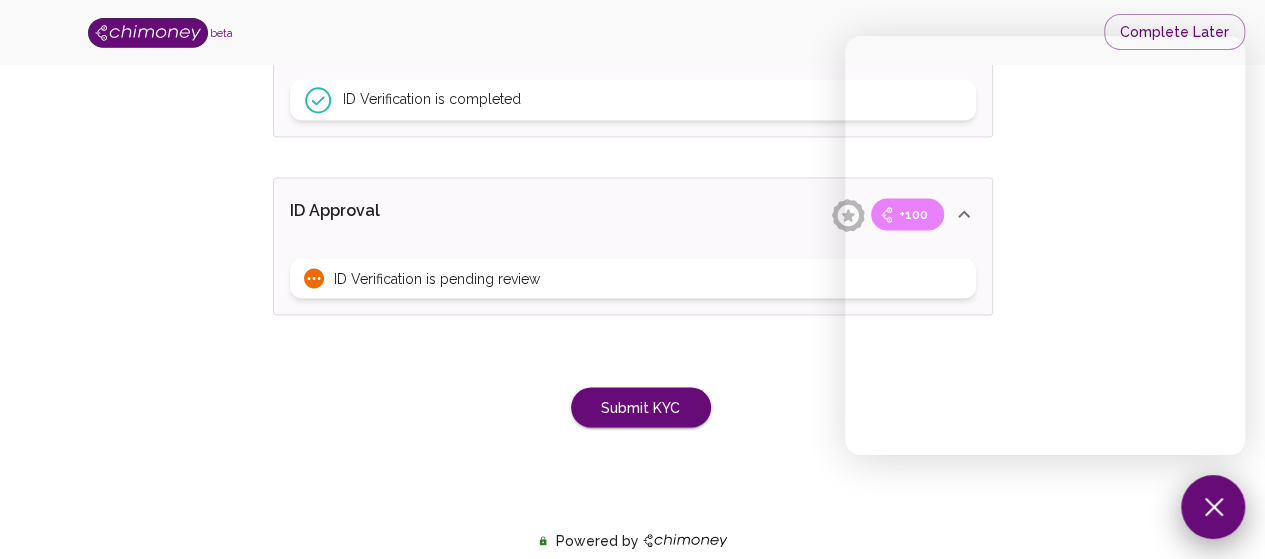 click at bounding box center [1213, 507] 